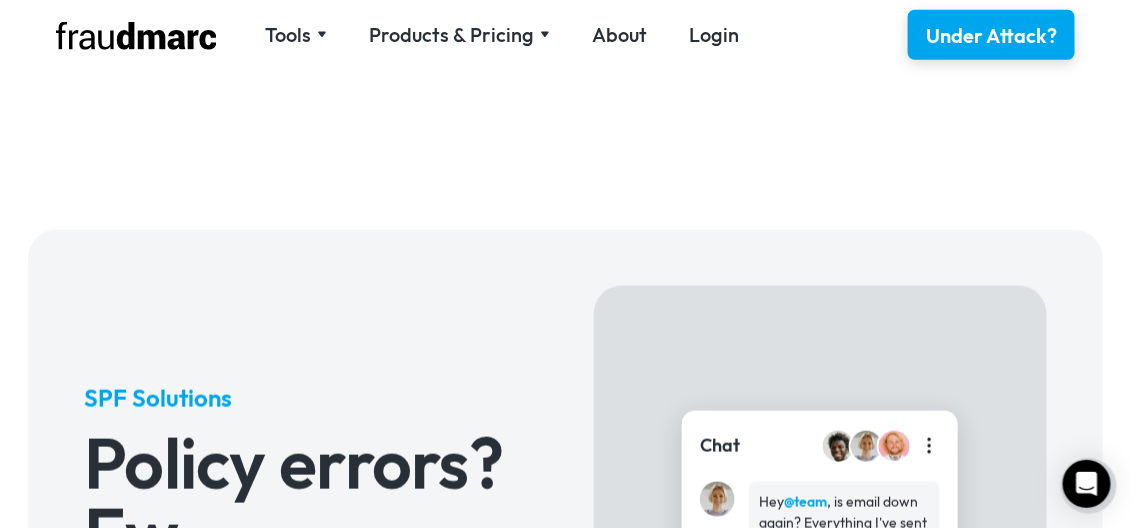 scroll, scrollTop: 700, scrollLeft: 0, axis: vertical 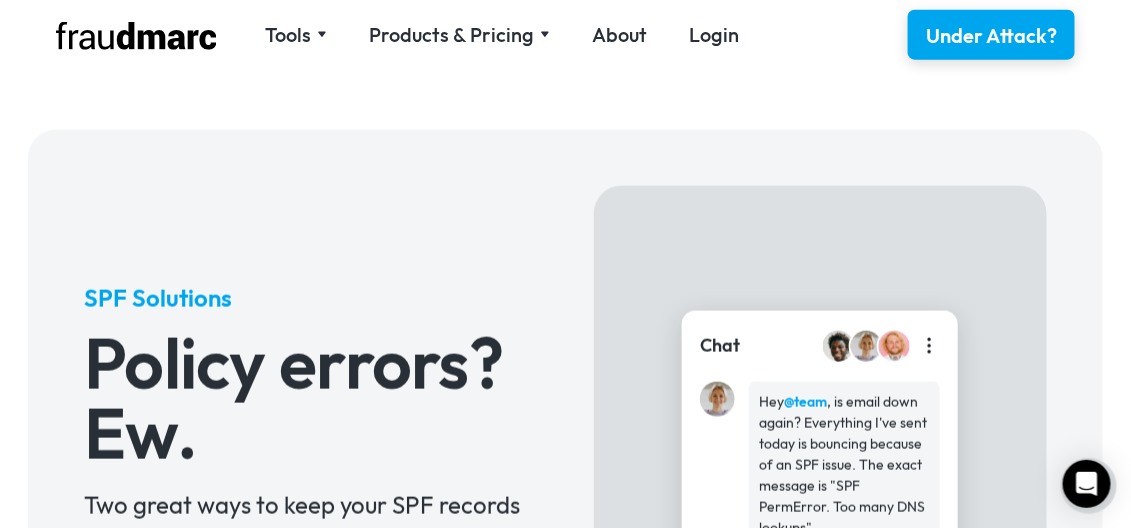 click on "SPF Solutions" at bounding box center (311, 298) 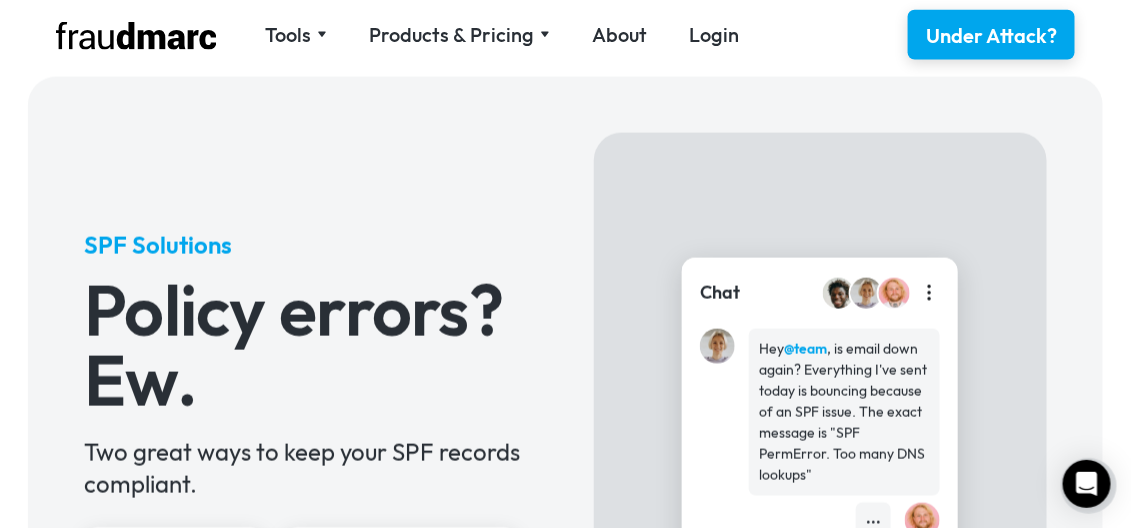 scroll, scrollTop: 1036, scrollLeft: 0, axis: vertical 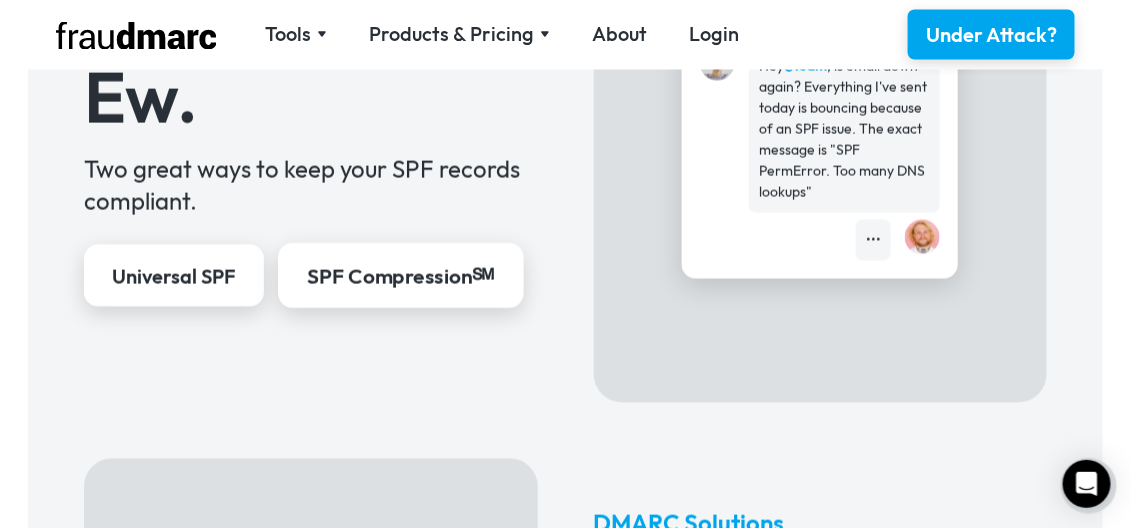 click on "SPF Compression℠" at bounding box center (401, 277) 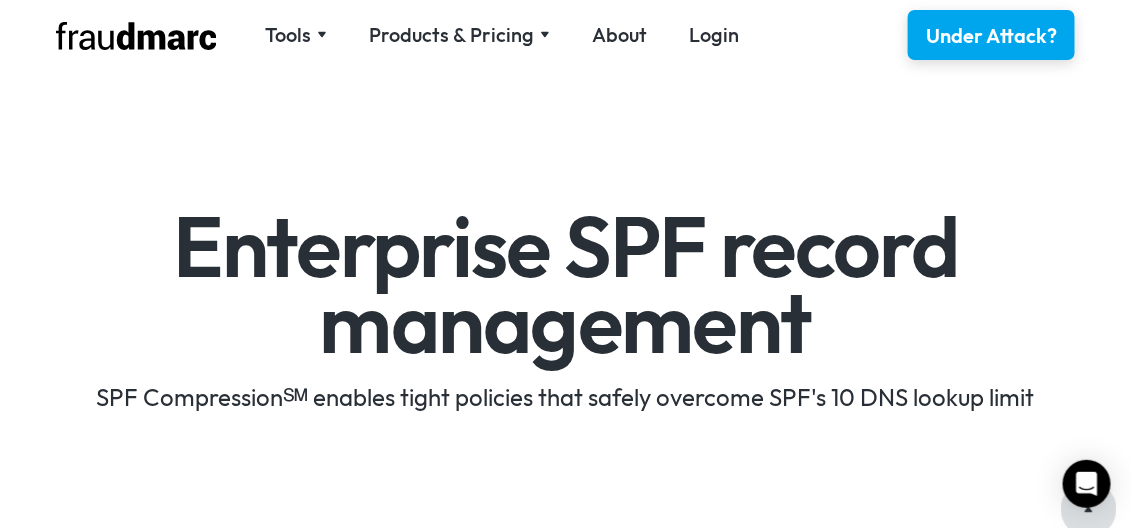 scroll, scrollTop: 100, scrollLeft: 0, axis: vertical 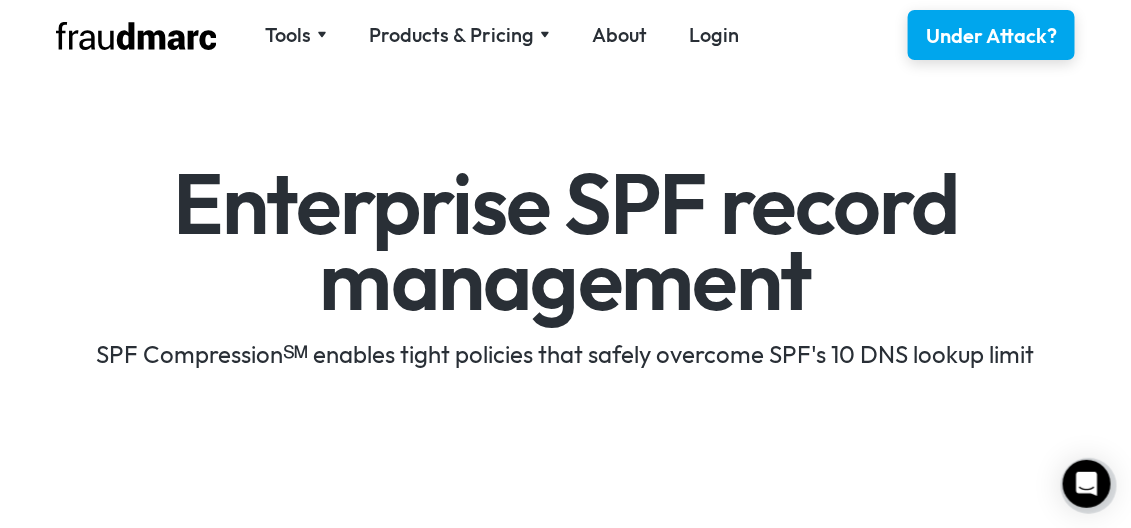 click on "SPF Compression℠ enables tight policies that safely overcome SPF's 10 DNS lookup limit" at bounding box center (565, 354) 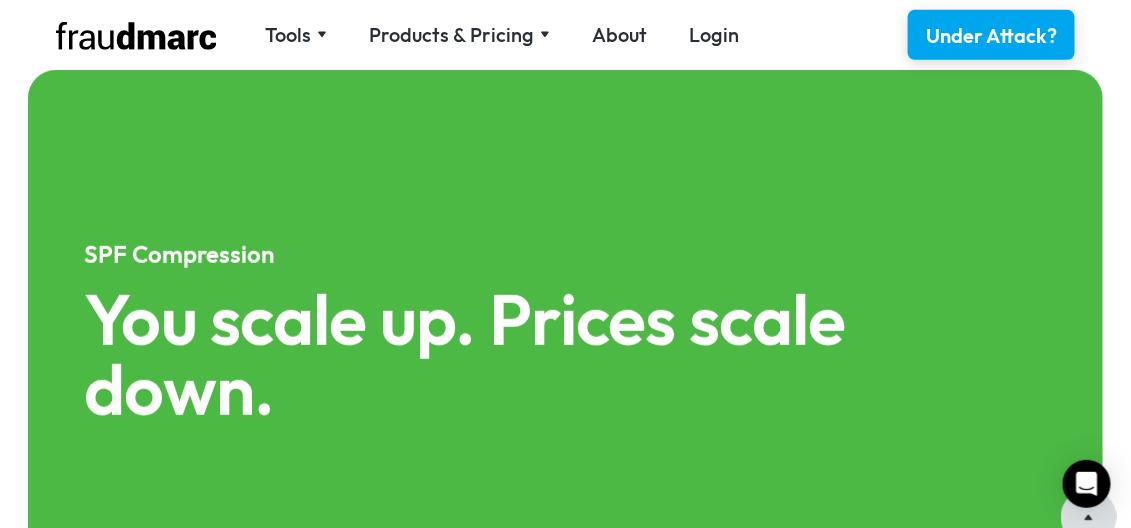 scroll, scrollTop: 627, scrollLeft: 0, axis: vertical 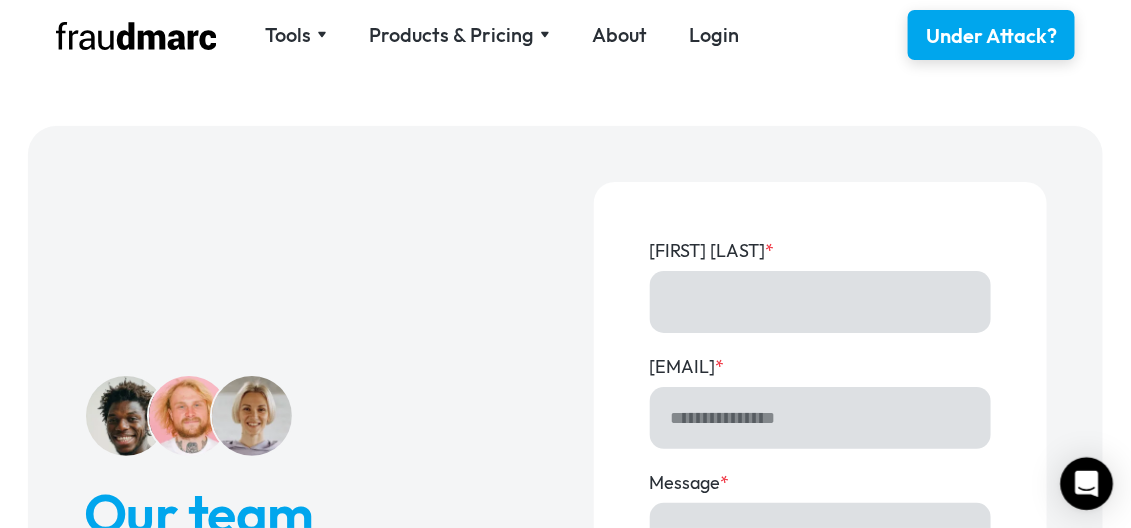 click 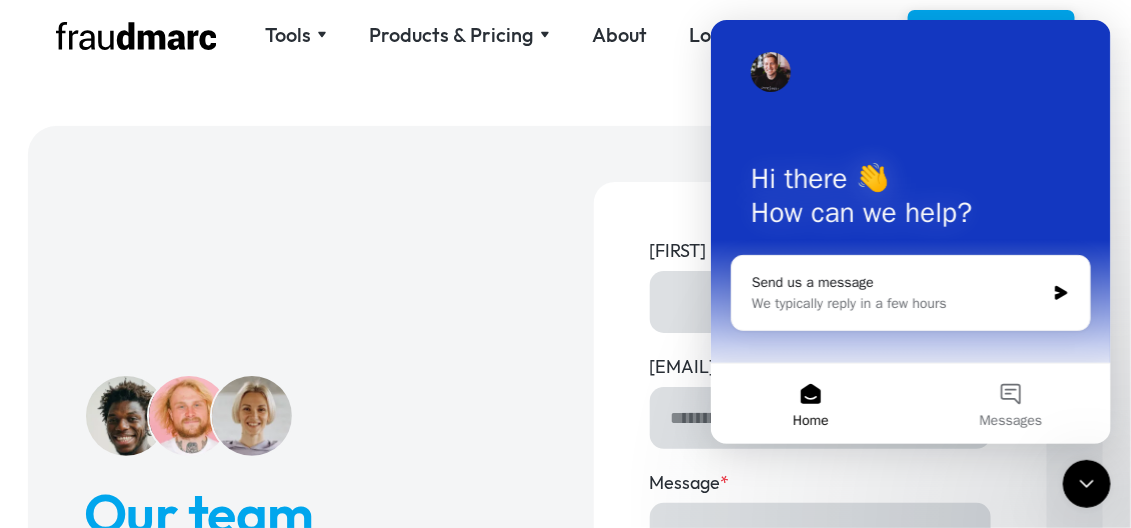 scroll, scrollTop: 0, scrollLeft: 0, axis: both 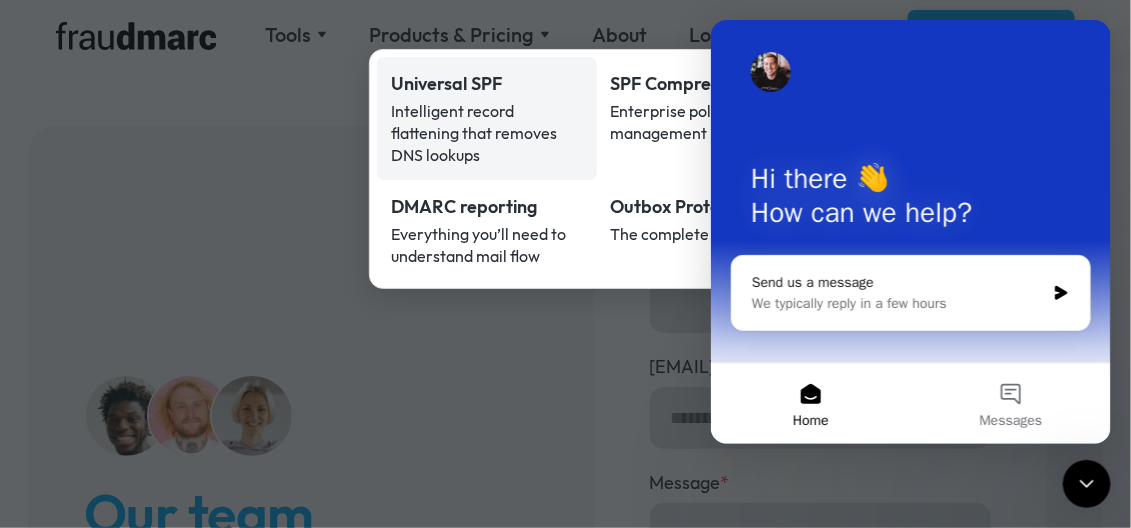 click on "Intelligent record flattening that removes DNS lookups" at bounding box center (487, 133) 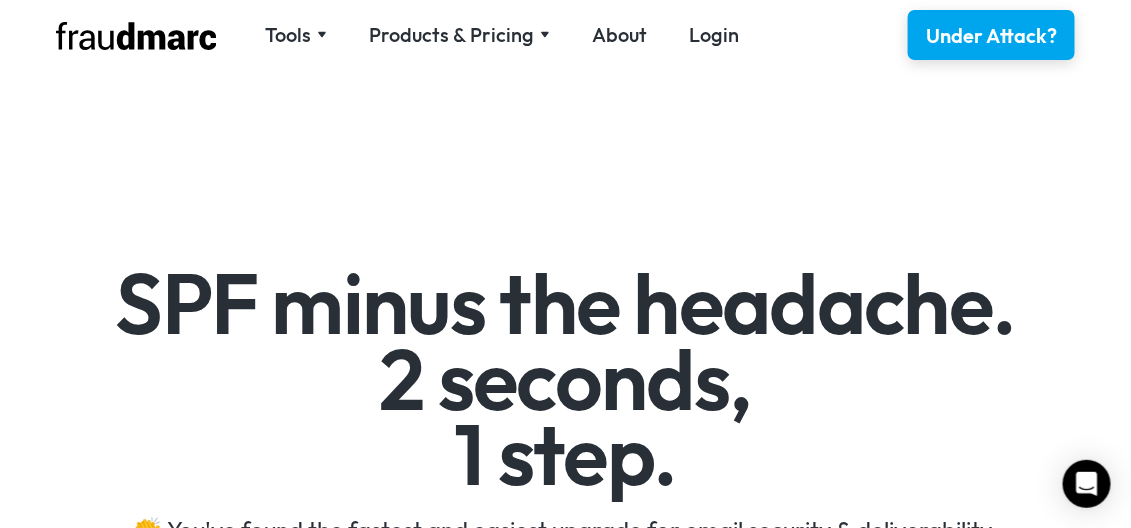 scroll, scrollTop: 100, scrollLeft: 0, axis: vertical 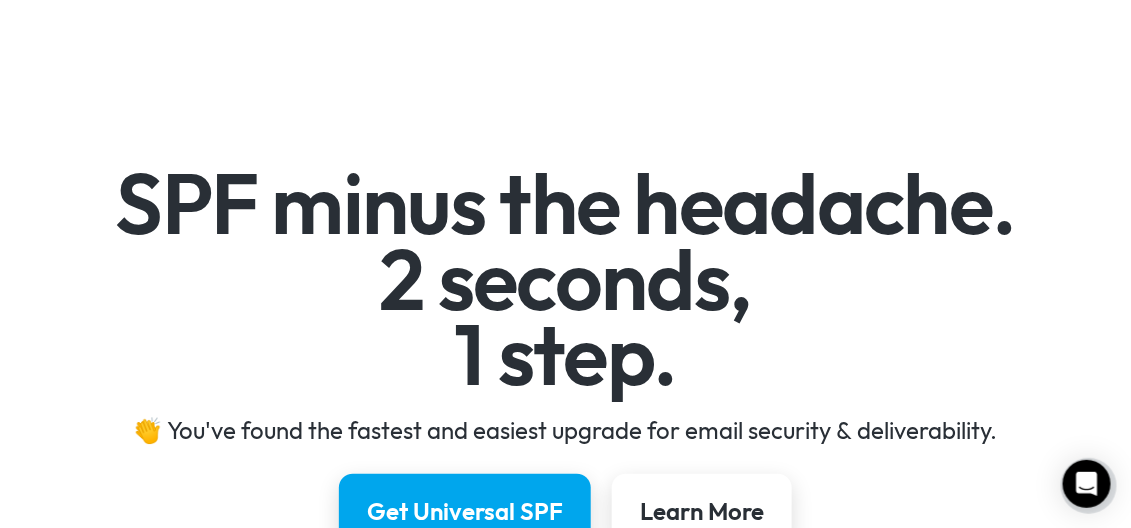 click on "SPF minus the headache. 2 seconds, 1 step." at bounding box center [565, 279] 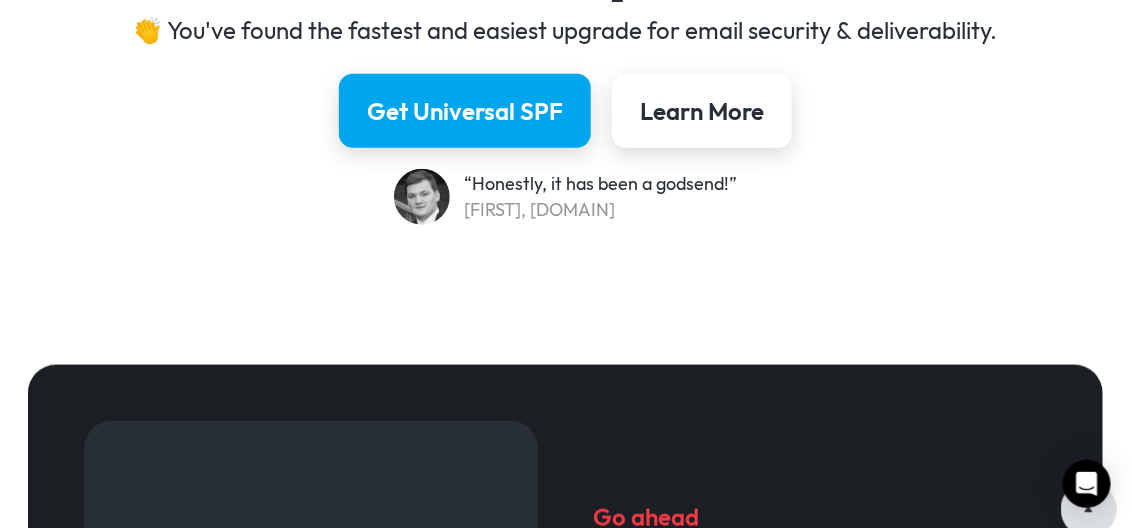 scroll, scrollTop: 249, scrollLeft: 0, axis: vertical 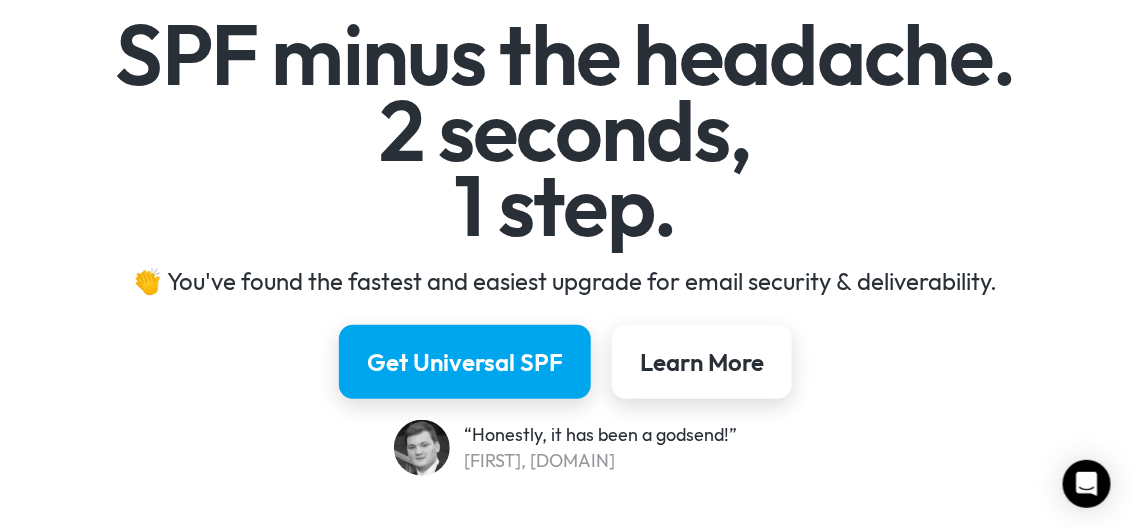 click on "Learn More" at bounding box center (702, 362) 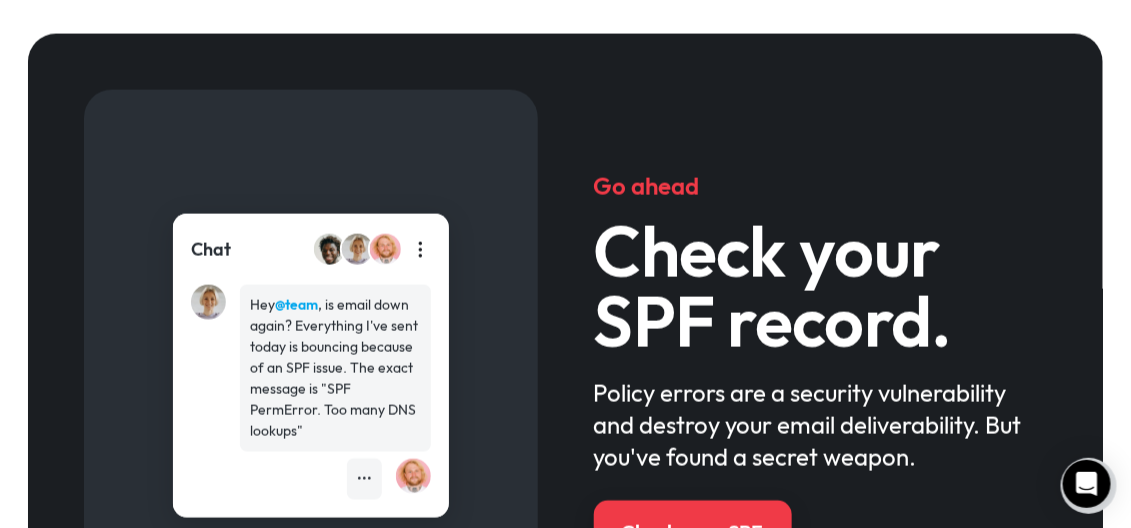 scroll, scrollTop: 836, scrollLeft: 0, axis: vertical 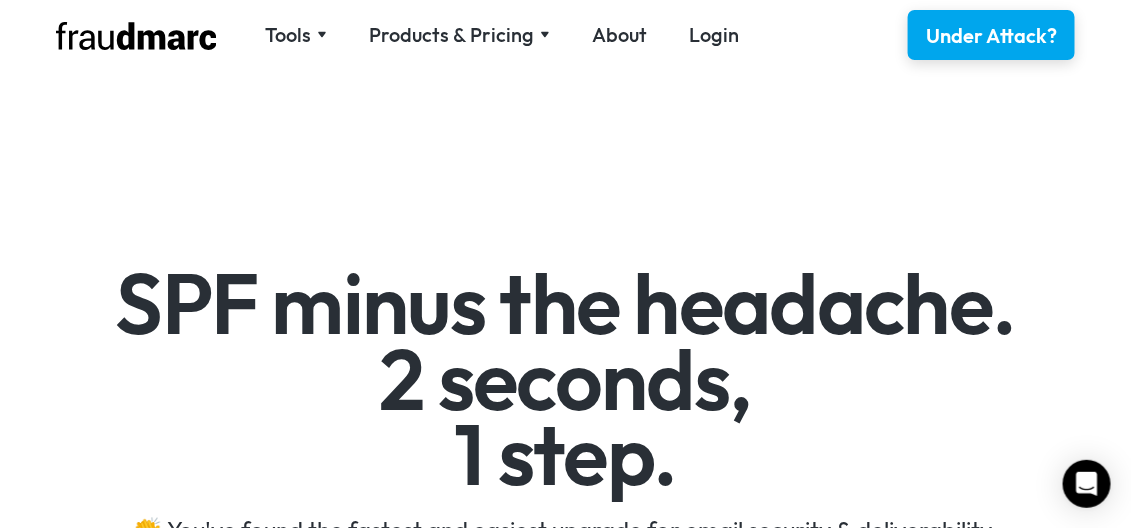 click on "SPF minus the headache. 2 seconds, 1 step." at bounding box center [565, 379] 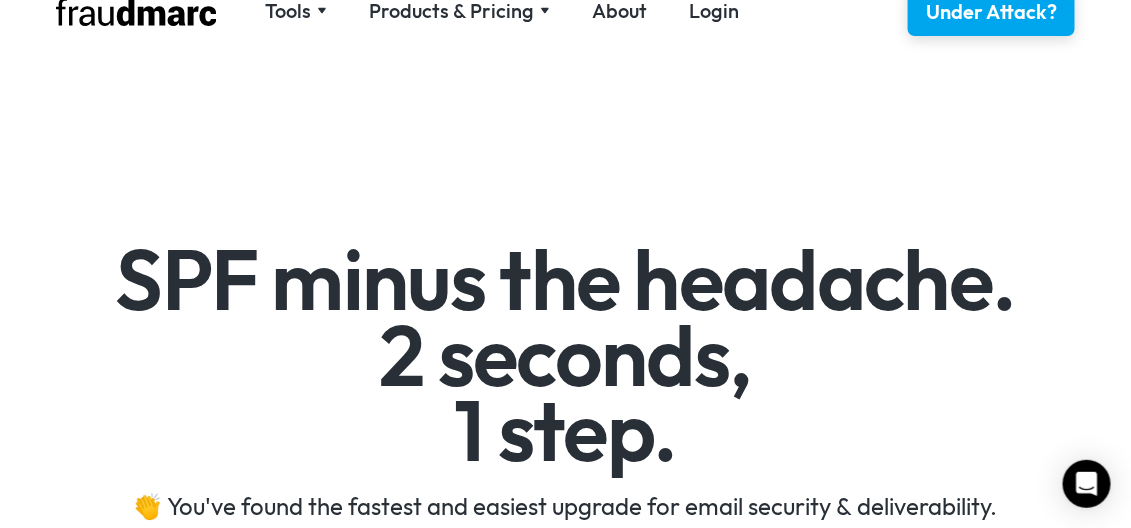 scroll, scrollTop: 0, scrollLeft: 0, axis: both 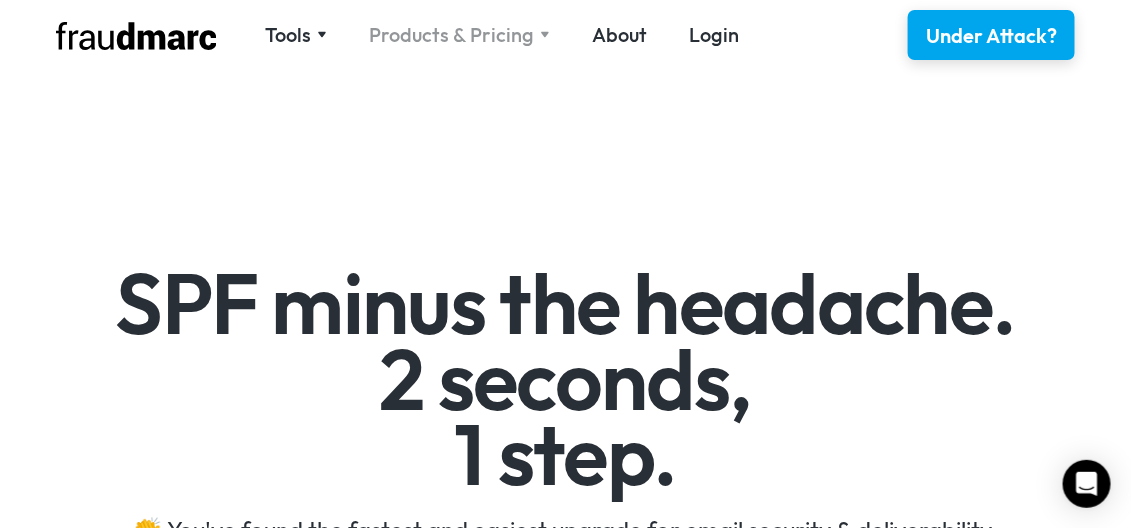 click on "Products & Pricing" at bounding box center [451, 35] 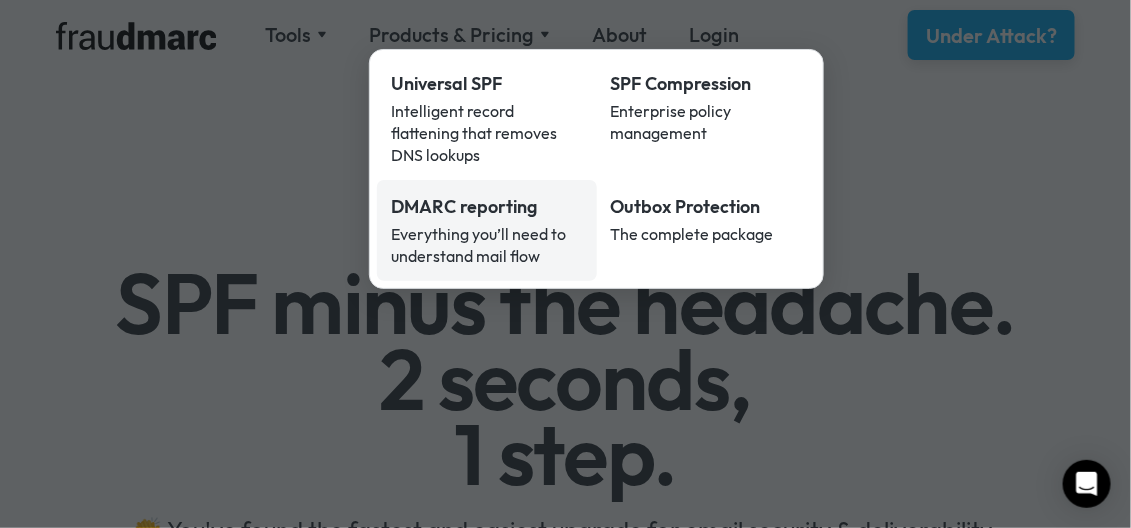 click on "DMARC reporting" at bounding box center (487, 207) 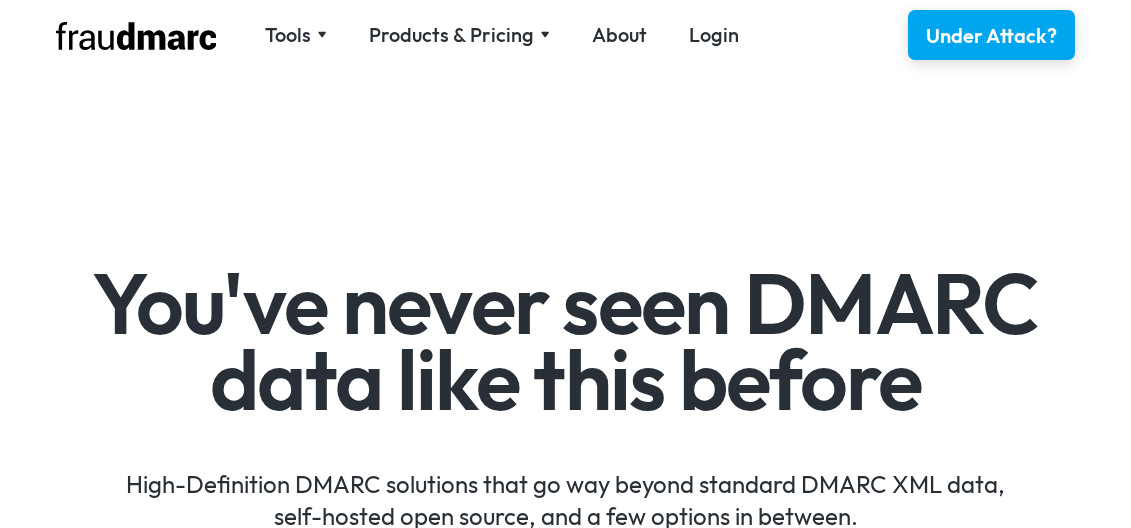 scroll, scrollTop: 0, scrollLeft: 0, axis: both 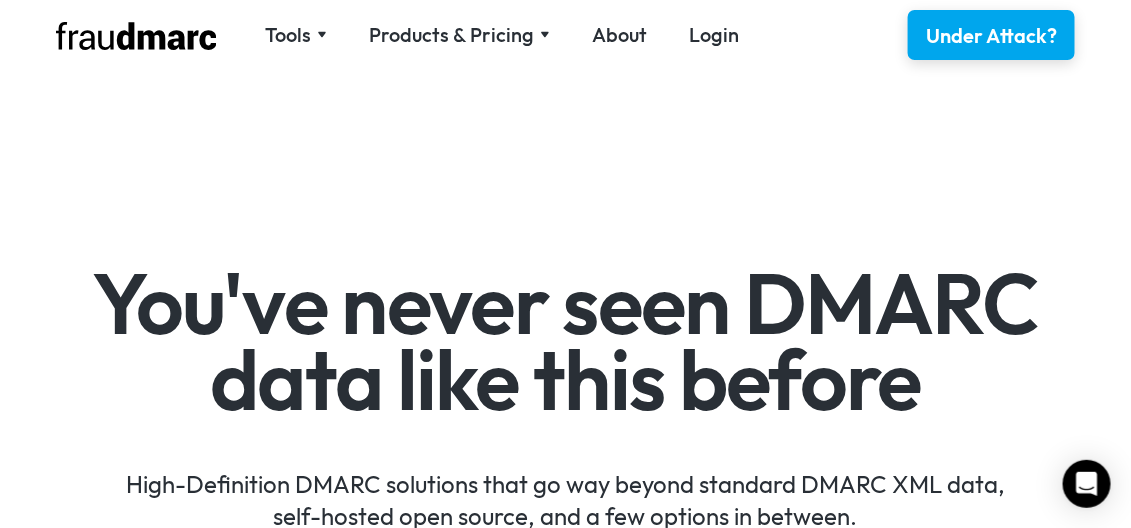 click on "You've never seen DMARC data like this before" at bounding box center [565, 341] 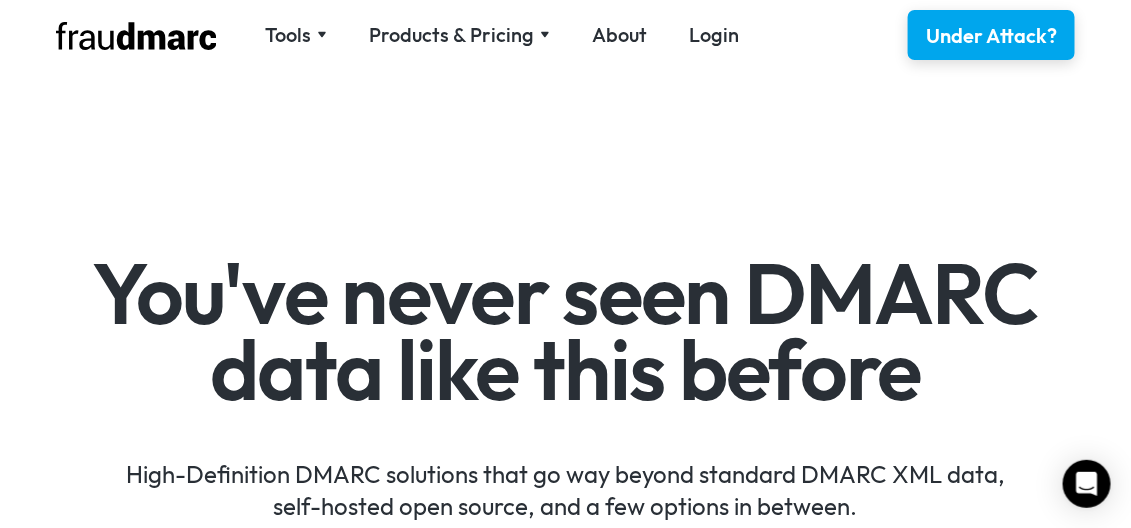 scroll, scrollTop: 0, scrollLeft: 0, axis: both 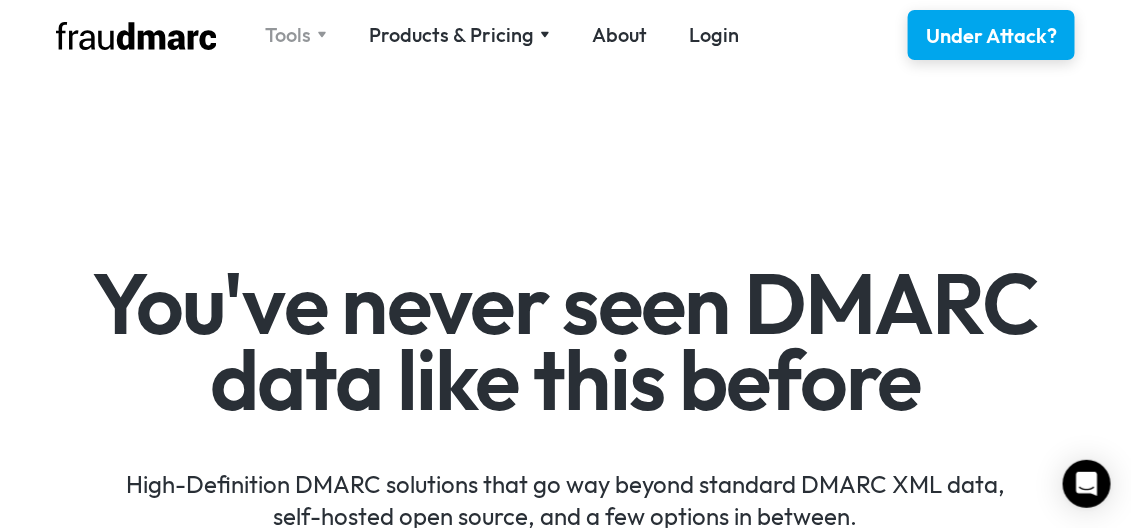 click on "Tools" at bounding box center [288, 35] 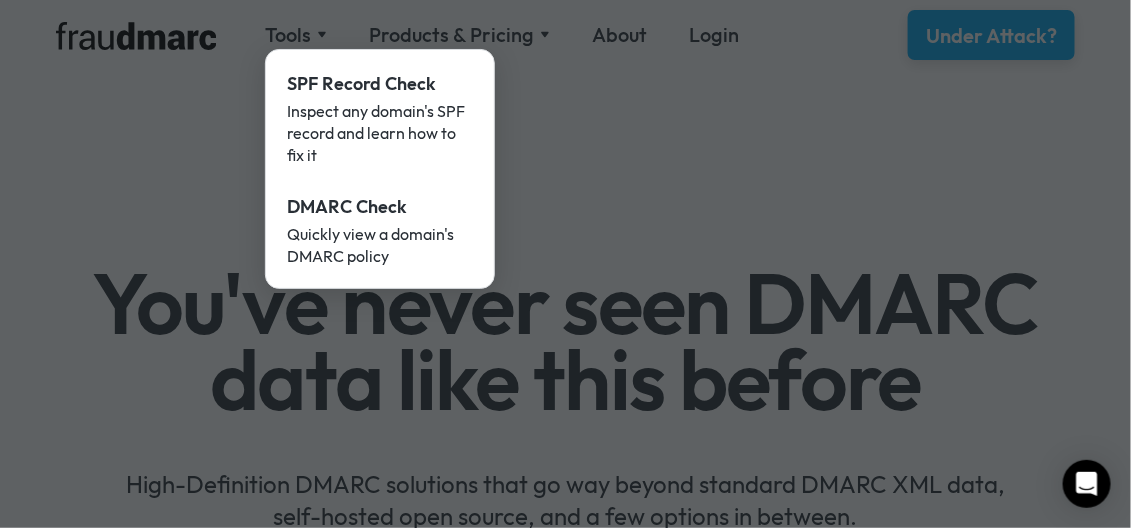 click at bounding box center (565, 264) 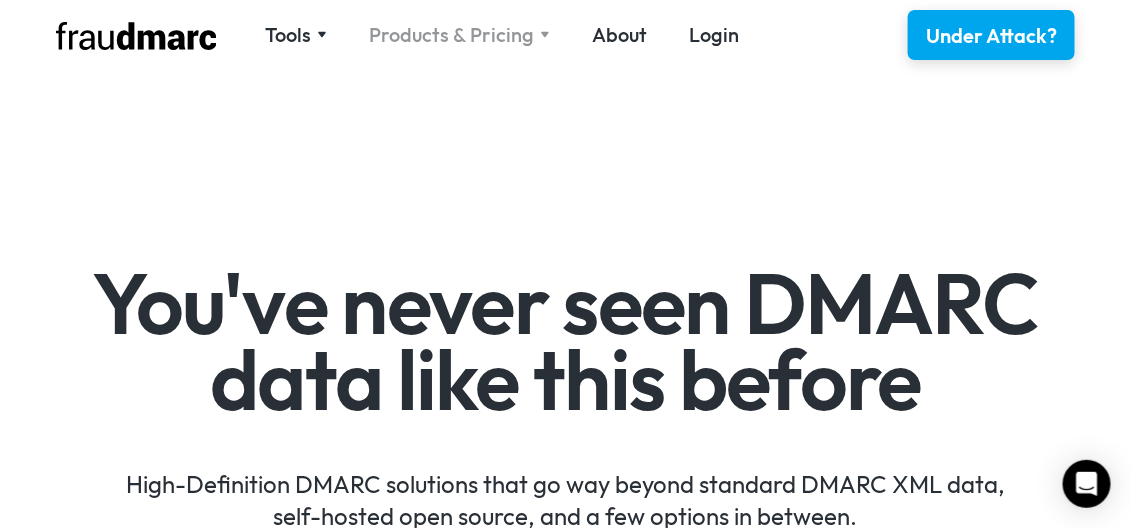 click on "Products & Pricing" at bounding box center (451, 35) 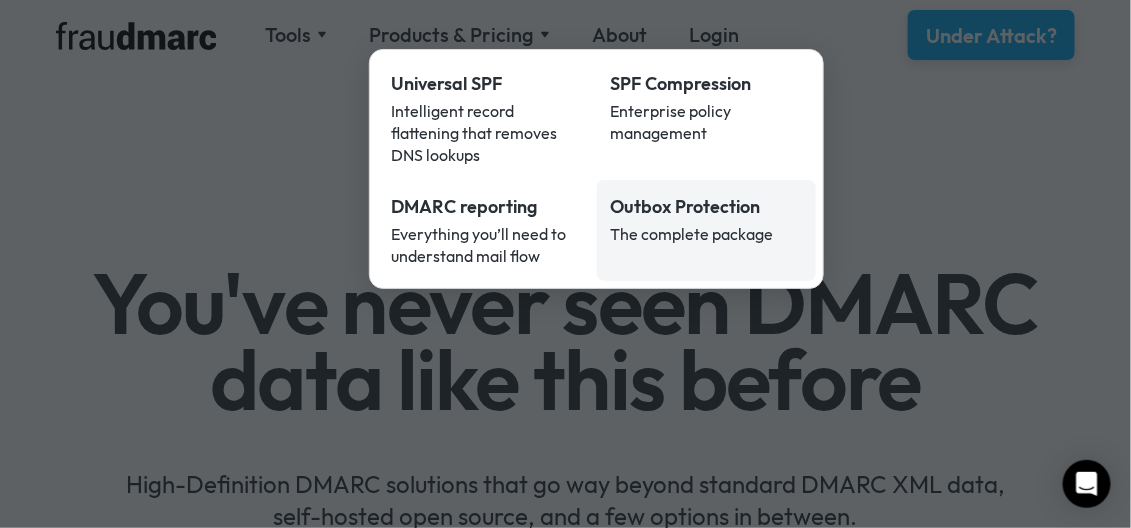 click on "Outbox Protection" at bounding box center [707, 207] 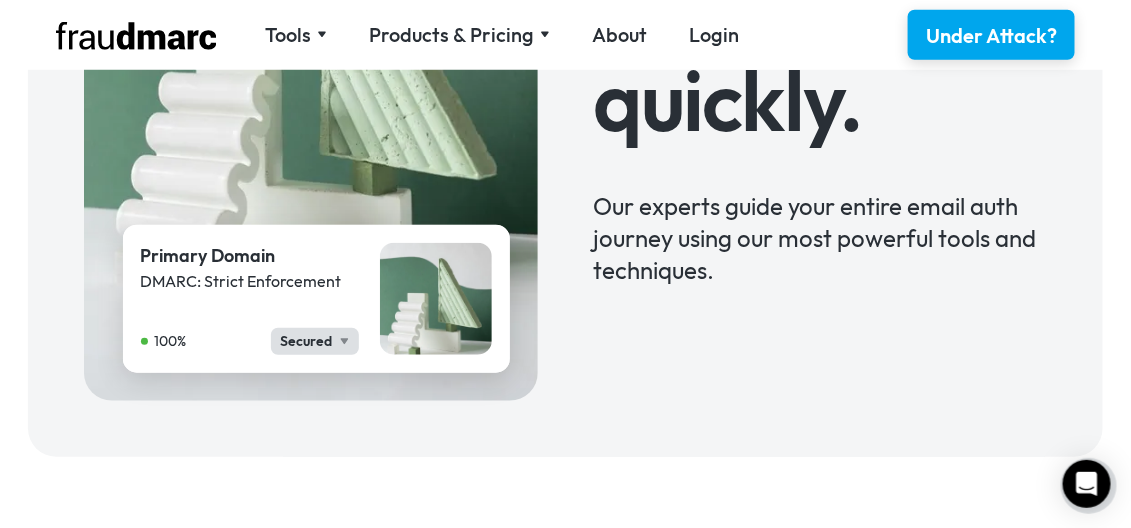 scroll, scrollTop: 500, scrollLeft: 0, axis: vertical 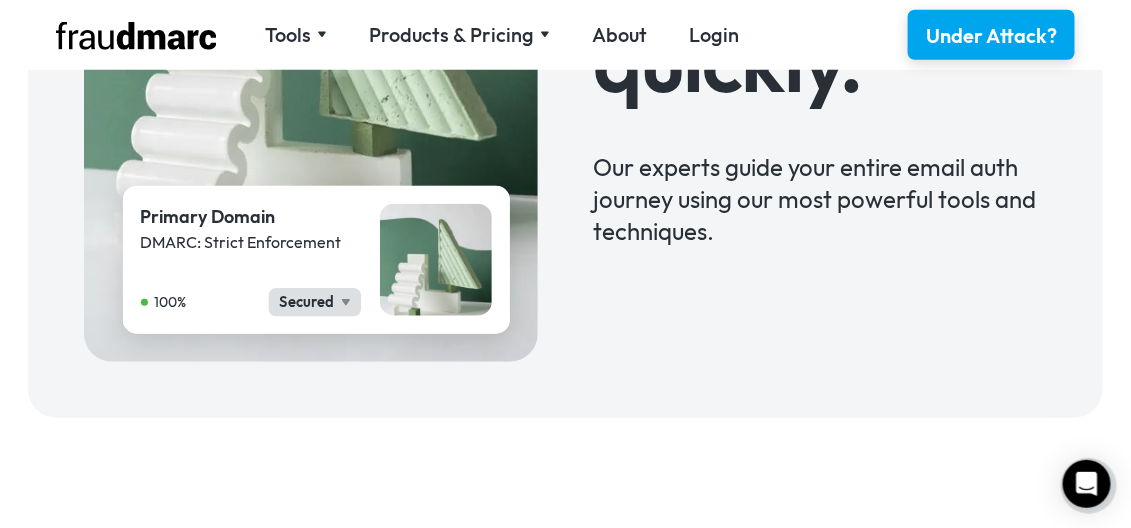 click on "Secured" at bounding box center (306, 303) 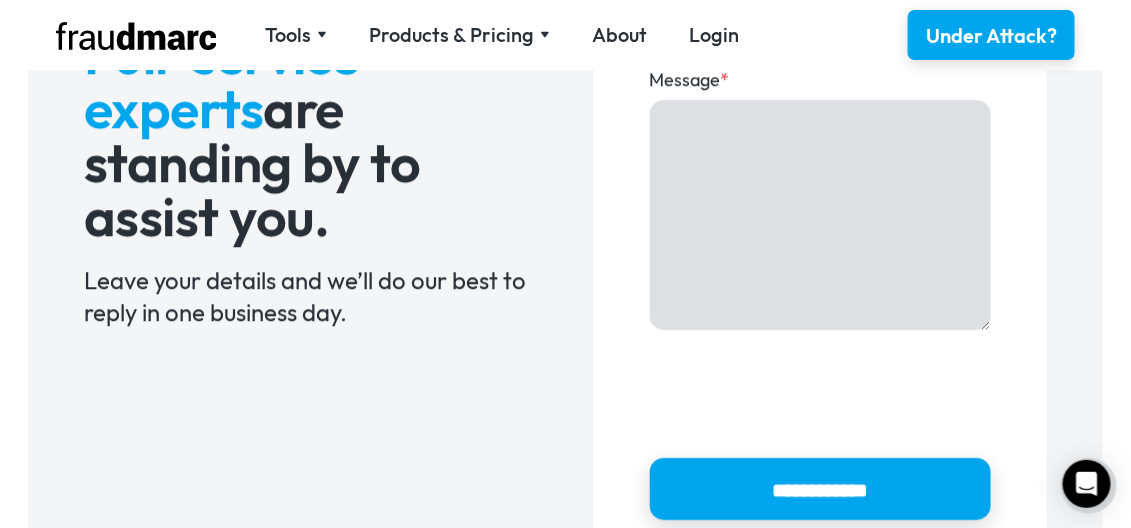 scroll, scrollTop: 1530, scrollLeft: 0, axis: vertical 